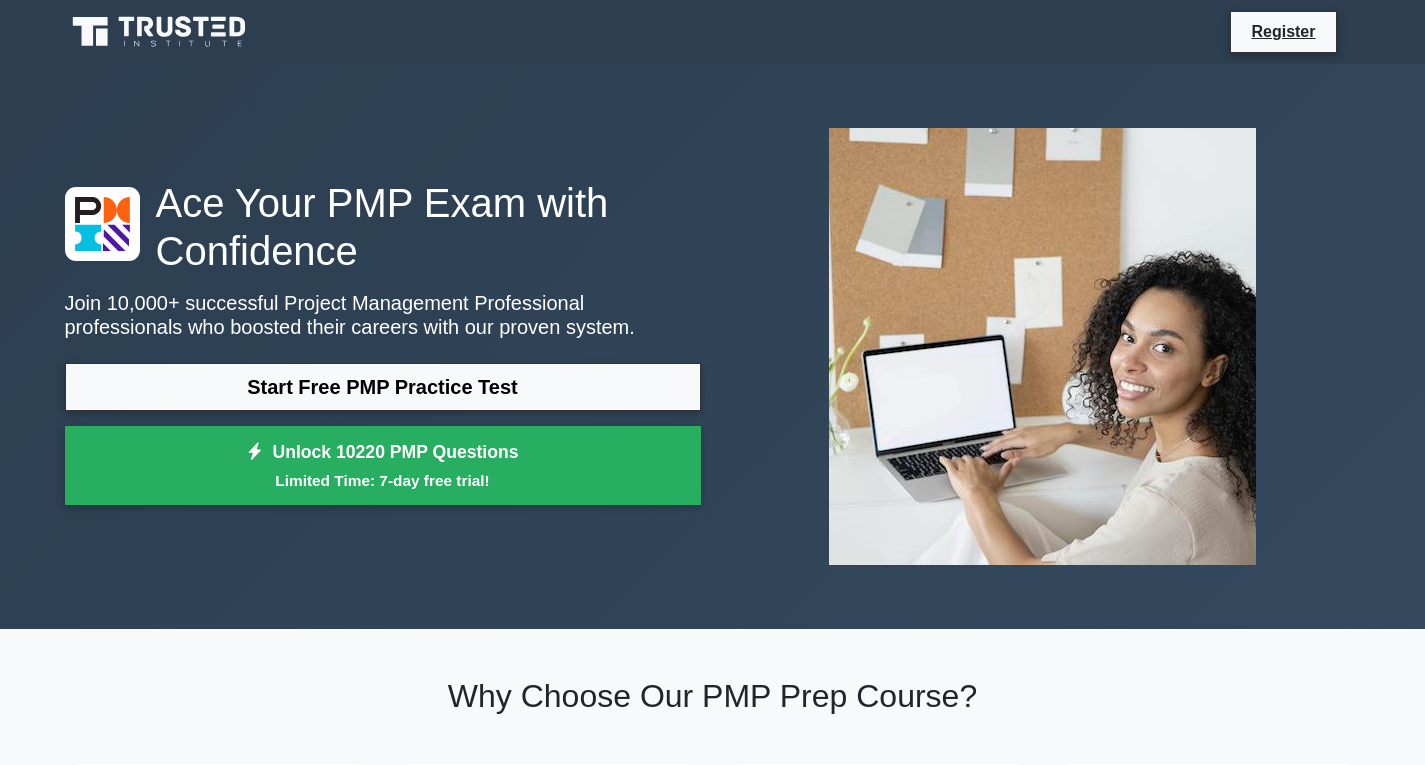 scroll, scrollTop: 0, scrollLeft: 0, axis: both 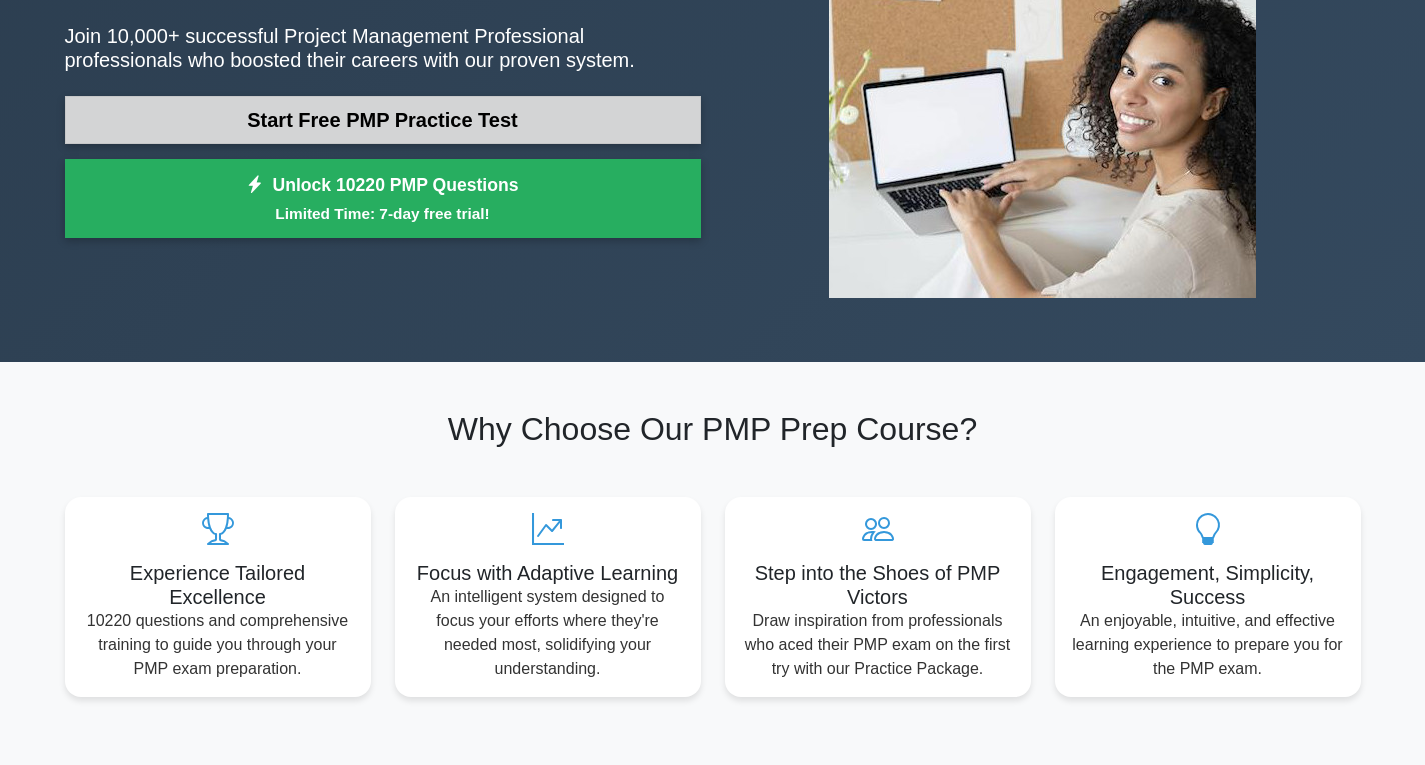 click on "Start Free PMP Practice Test" at bounding box center [383, 120] 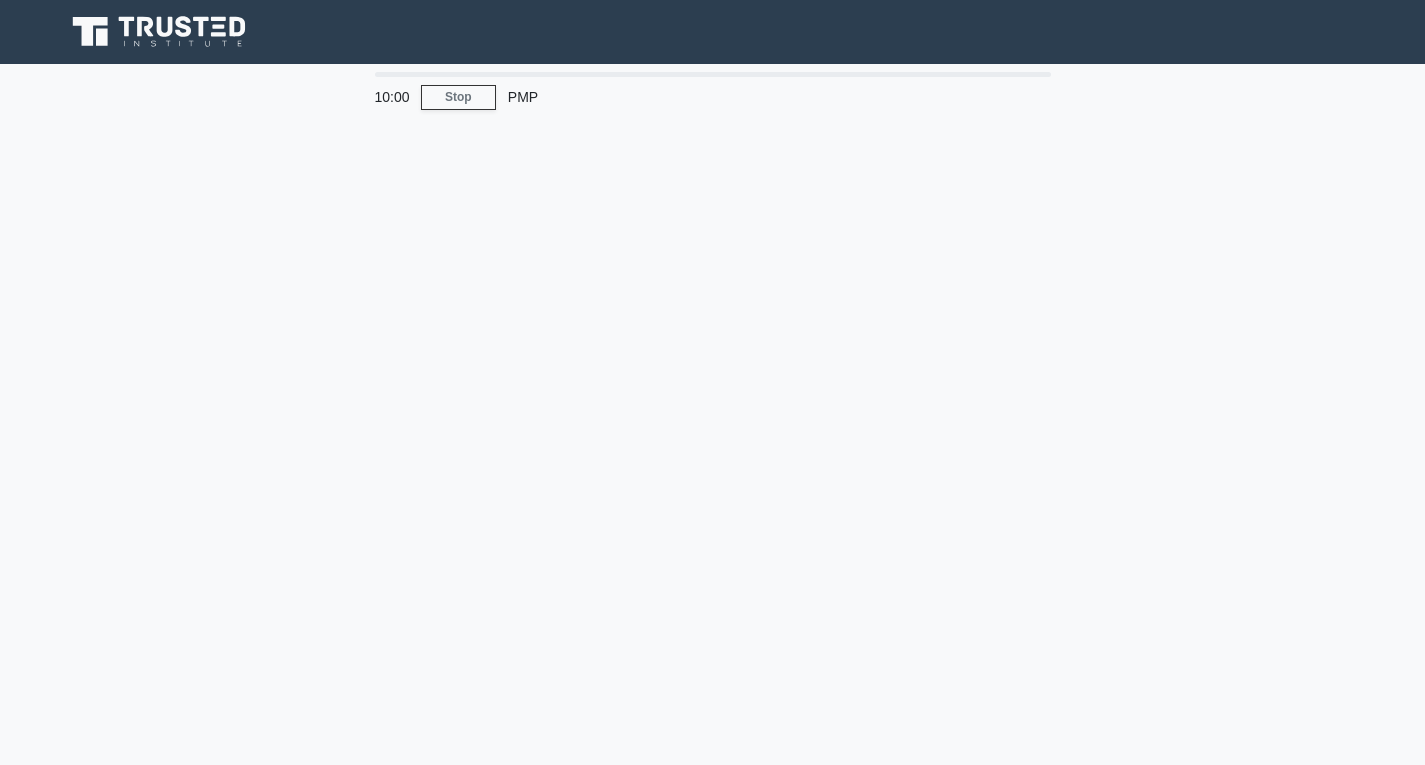 scroll, scrollTop: 0, scrollLeft: 0, axis: both 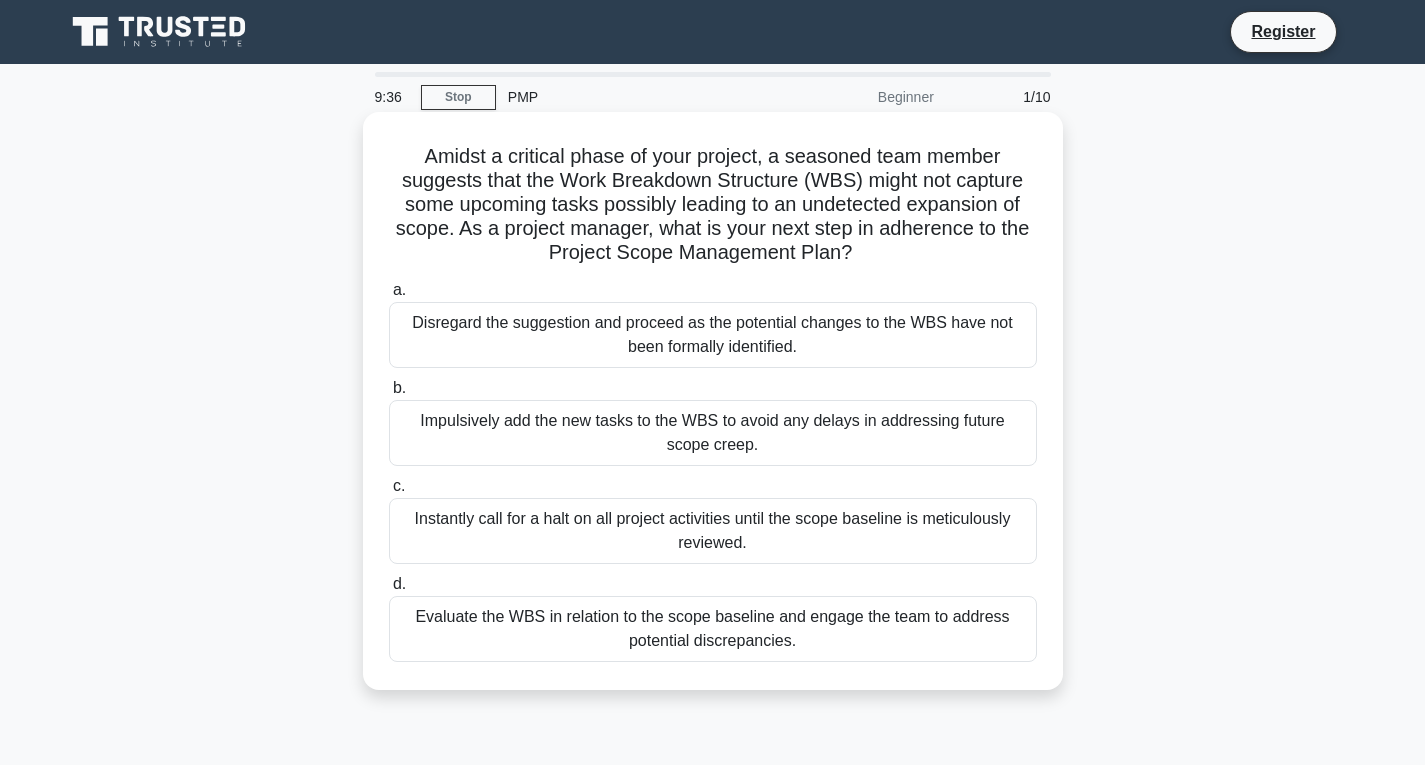 click on "Impulsively add the new tasks to the WBS to avoid any delays in addressing future scope creep." at bounding box center [713, 433] 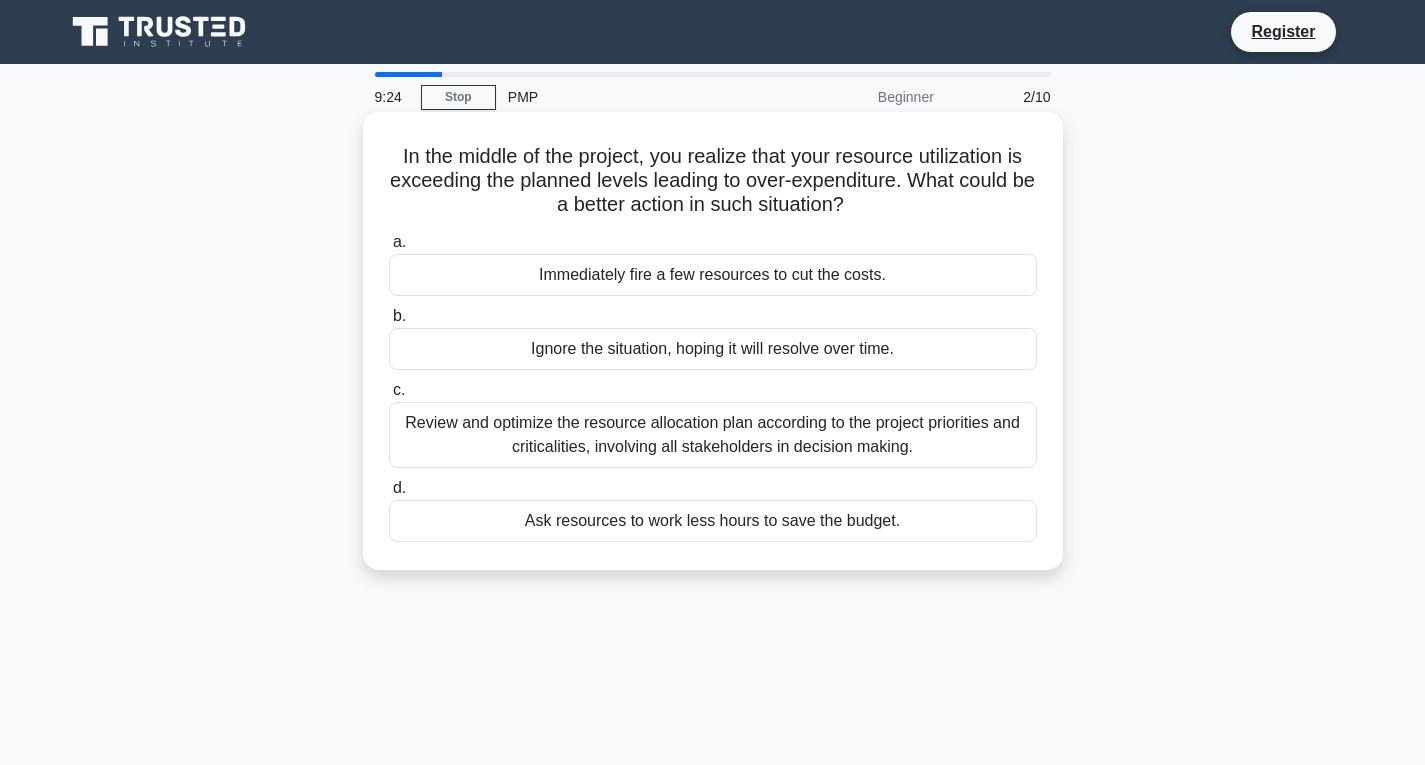 click on "Review and optimize the resource allocation plan according to the project priorities and criticalities, involving all stakeholders in decision making." at bounding box center (713, 435) 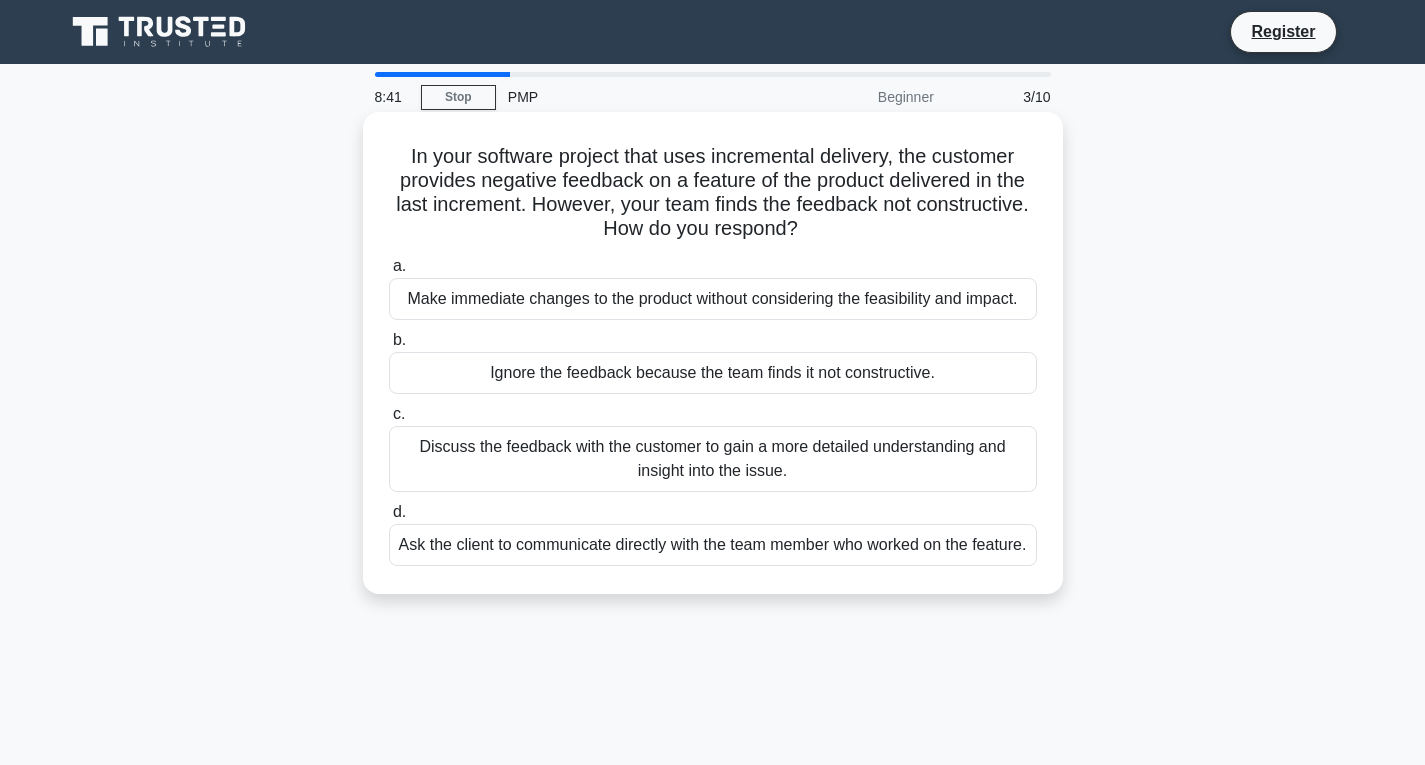 click on "Discuss the feedback with the customer to gain a more detailed understanding and insight into the issue." at bounding box center [713, 459] 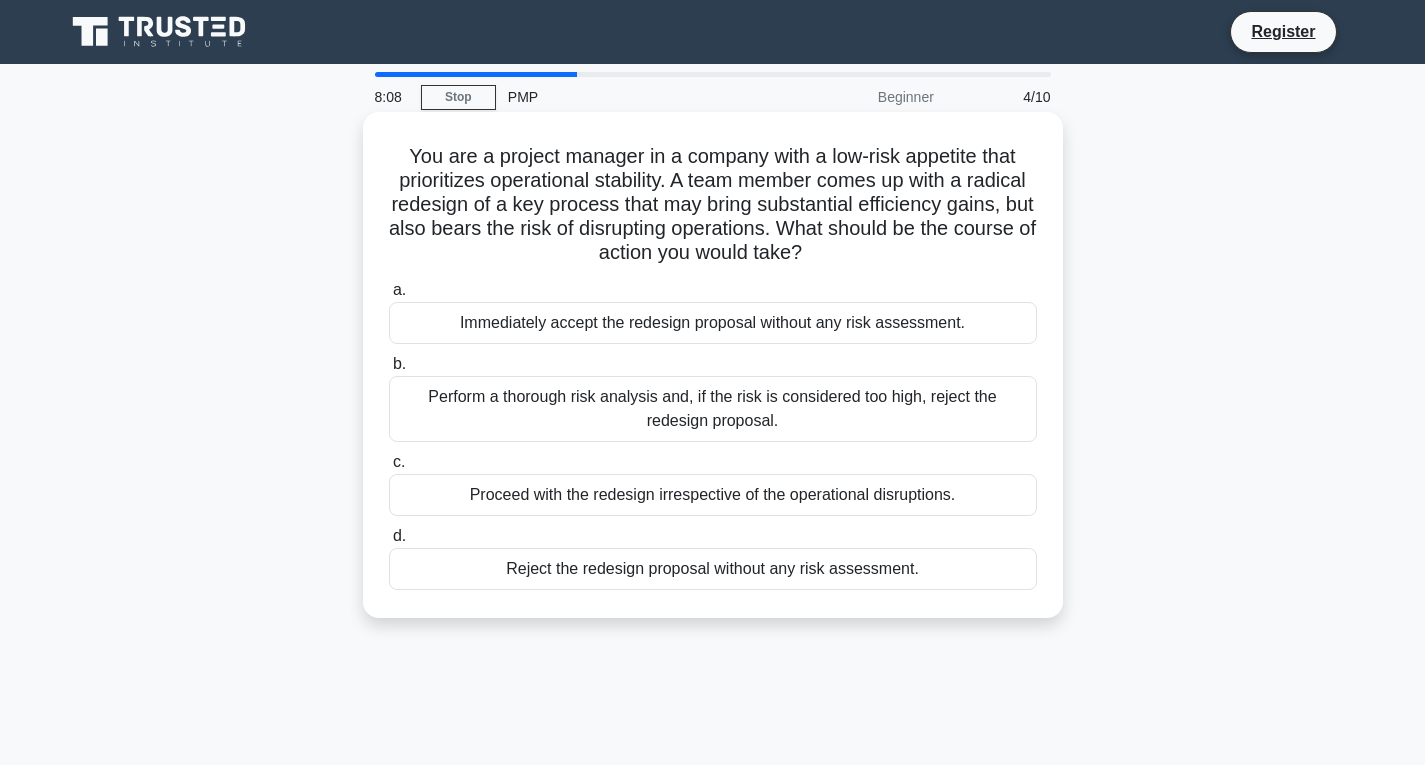 click on "Perform a thorough risk analysis and, if the risk is considered too high, reject the redesign proposal." at bounding box center [713, 409] 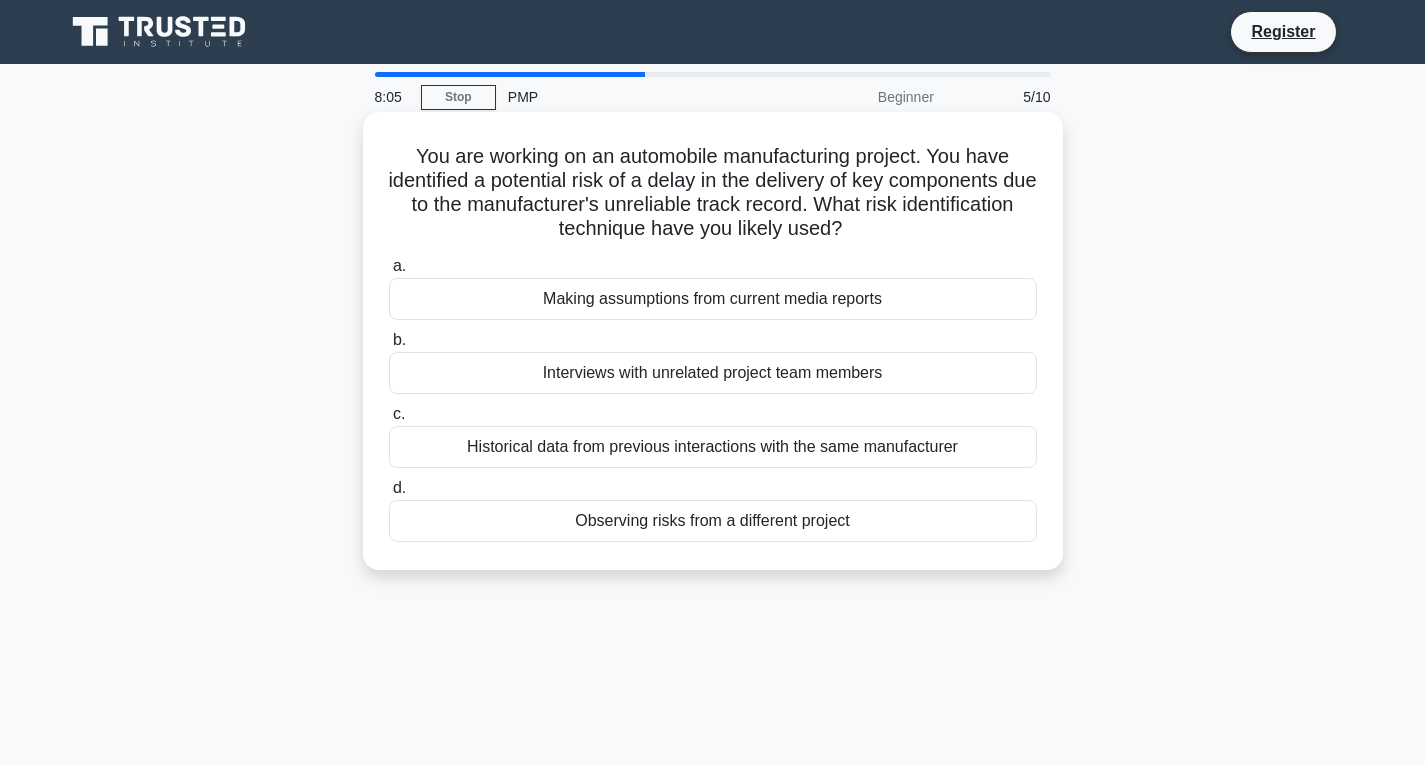 click on "Historical data from previous interactions with the same manufacturer" at bounding box center [713, 447] 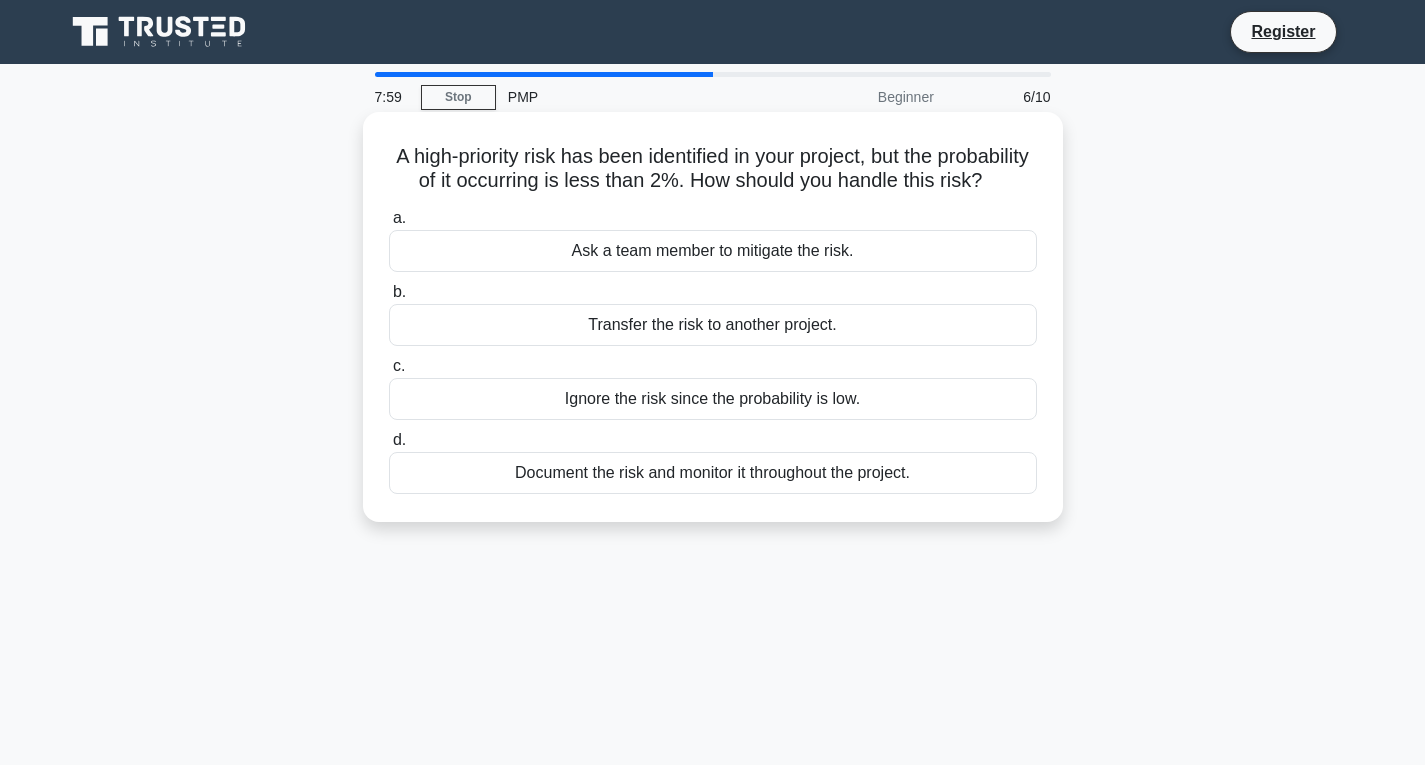 click on "Document the risk and monitor it throughout the project." at bounding box center (713, 473) 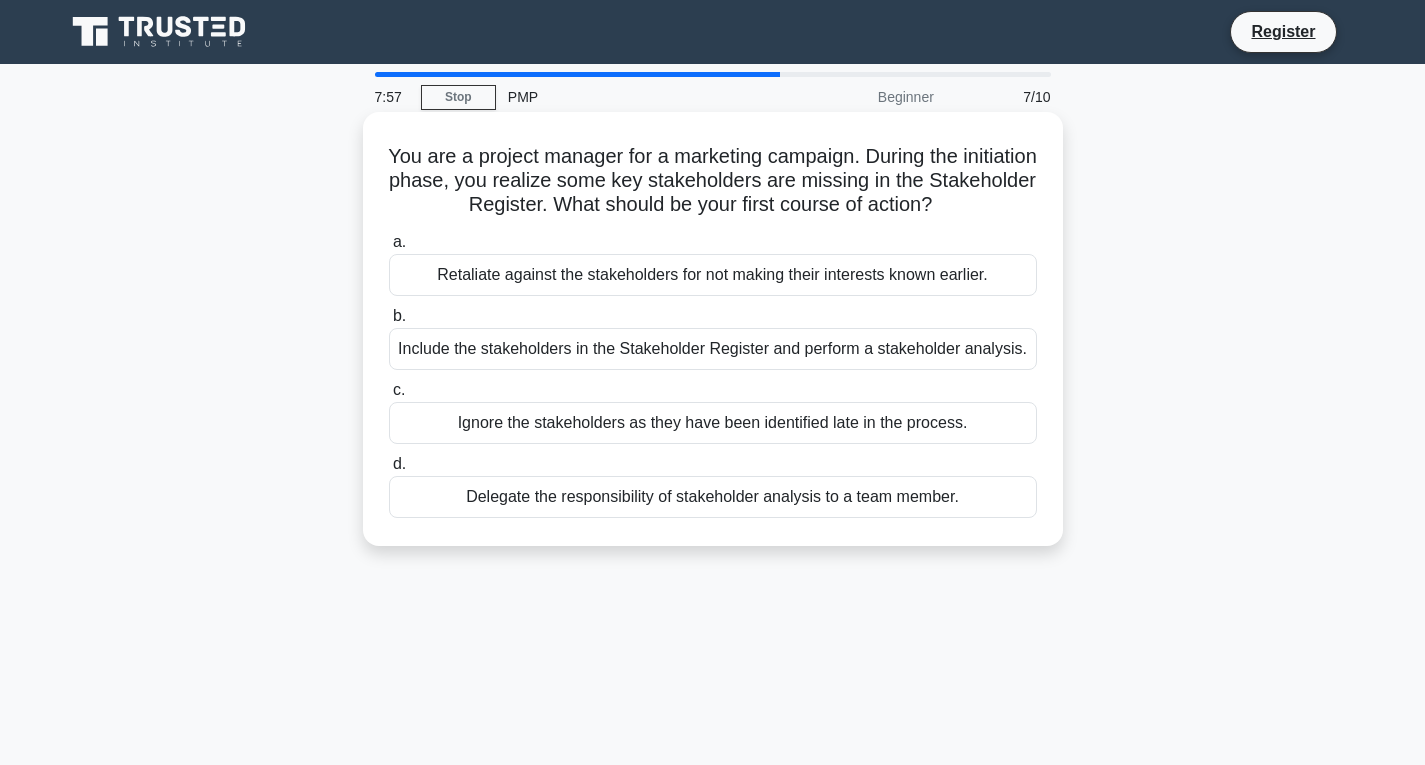 click on "Include the stakeholders in the Stakeholder Register and perform a stakeholder analysis." at bounding box center [713, 349] 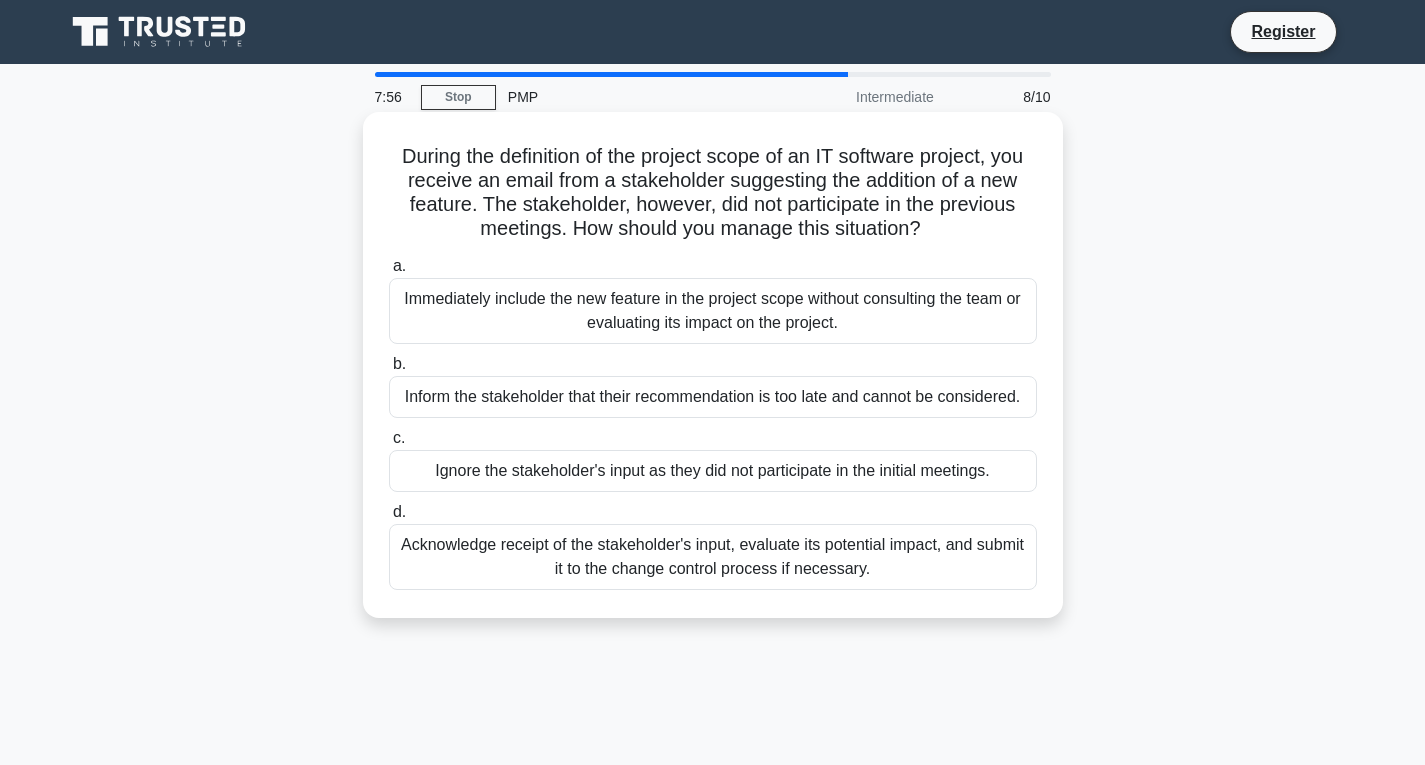 click on "Immediately include the new feature in the project scope without consulting the team or evaluating its impact on the project." at bounding box center (713, 311) 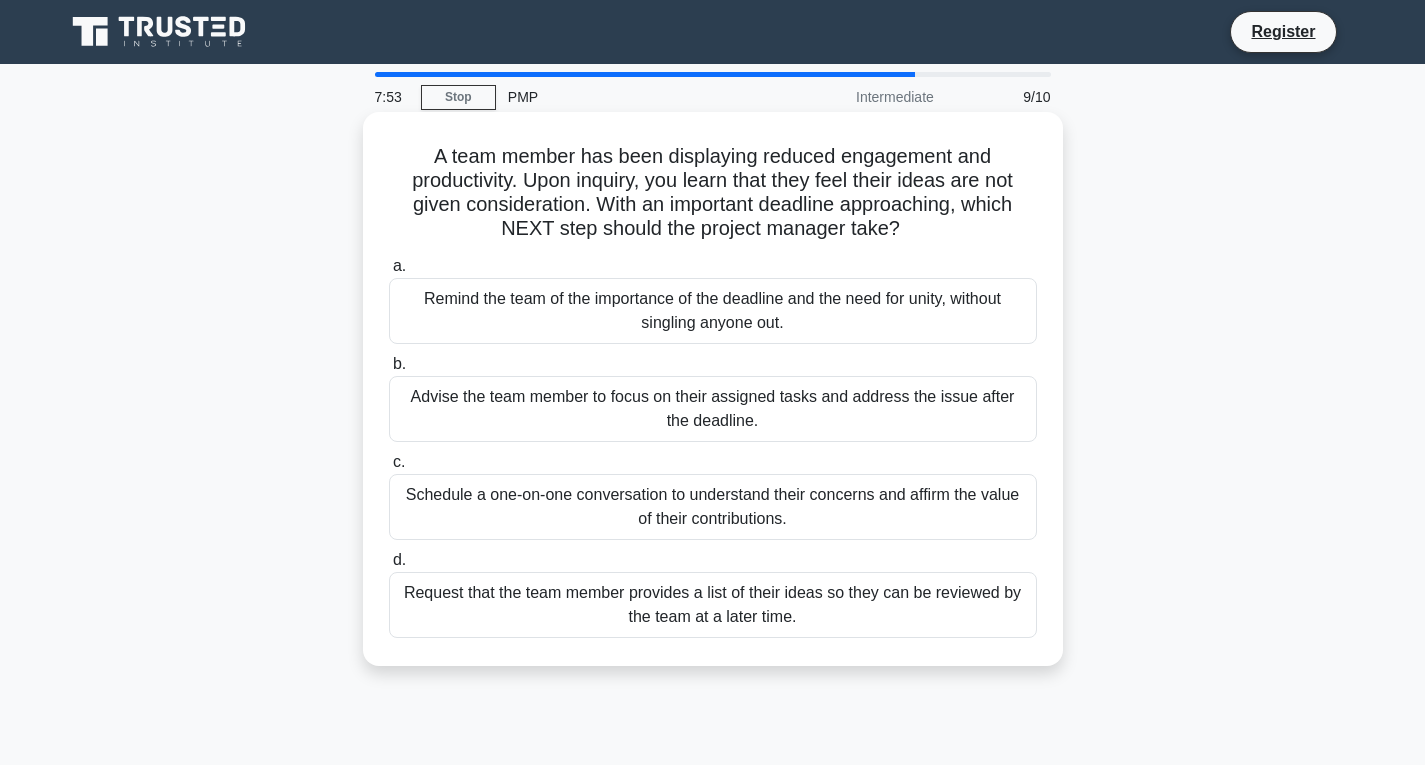 click on "Remind the team of the importance of the deadline and the need for unity, without singling anyone out." at bounding box center (713, 311) 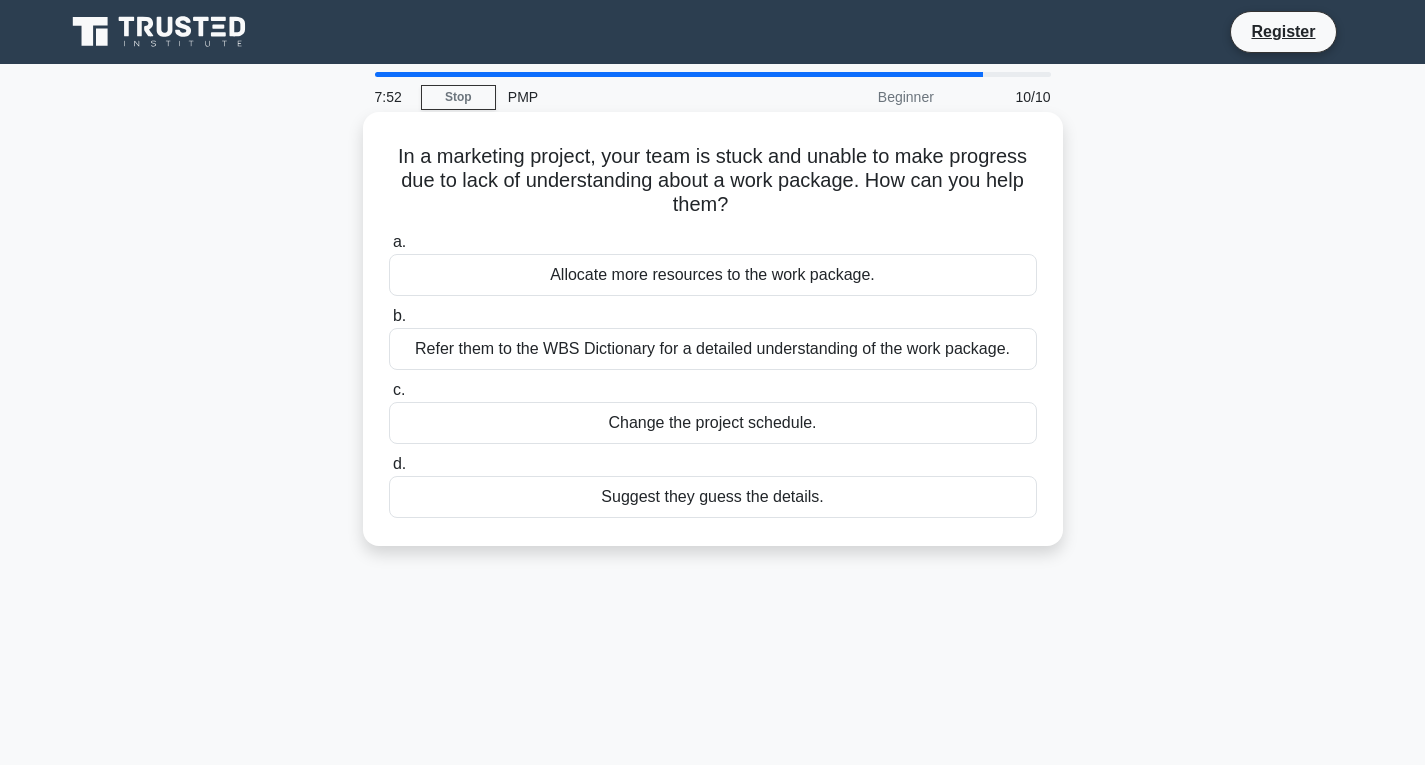 click on "Refer them to the WBS Dictionary for a detailed understanding of the work package." at bounding box center [713, 349] 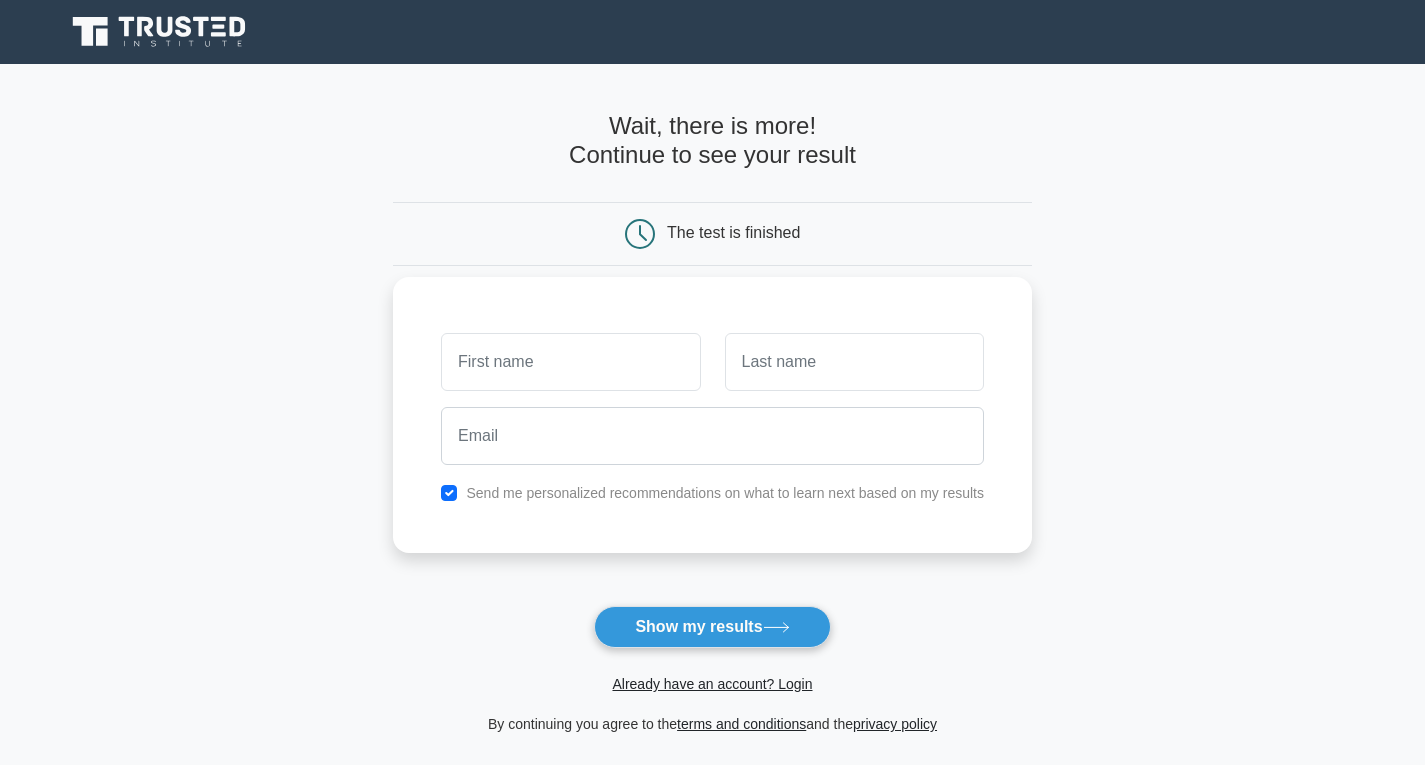 scroll, scrollTop: 0, scrollLeft: 0, axis: both 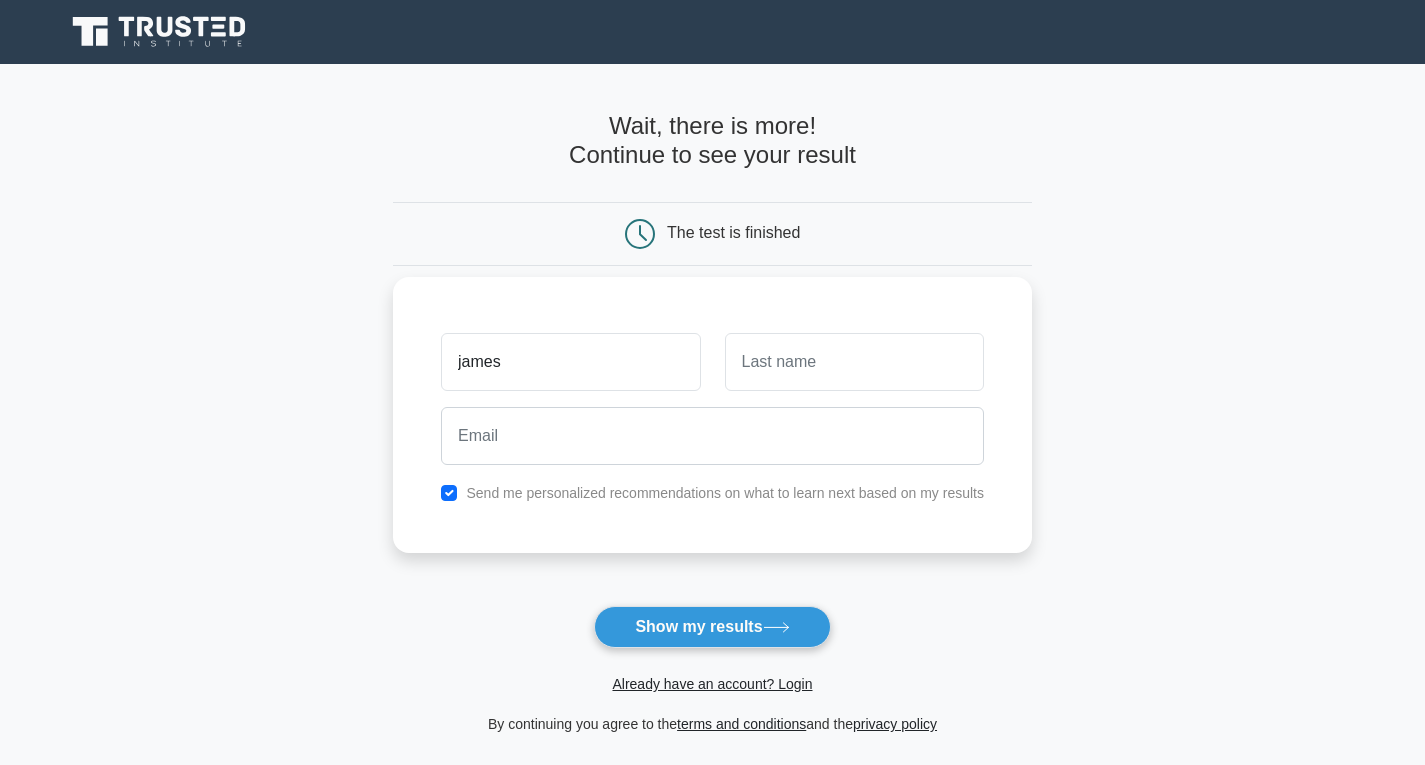 type on "james" 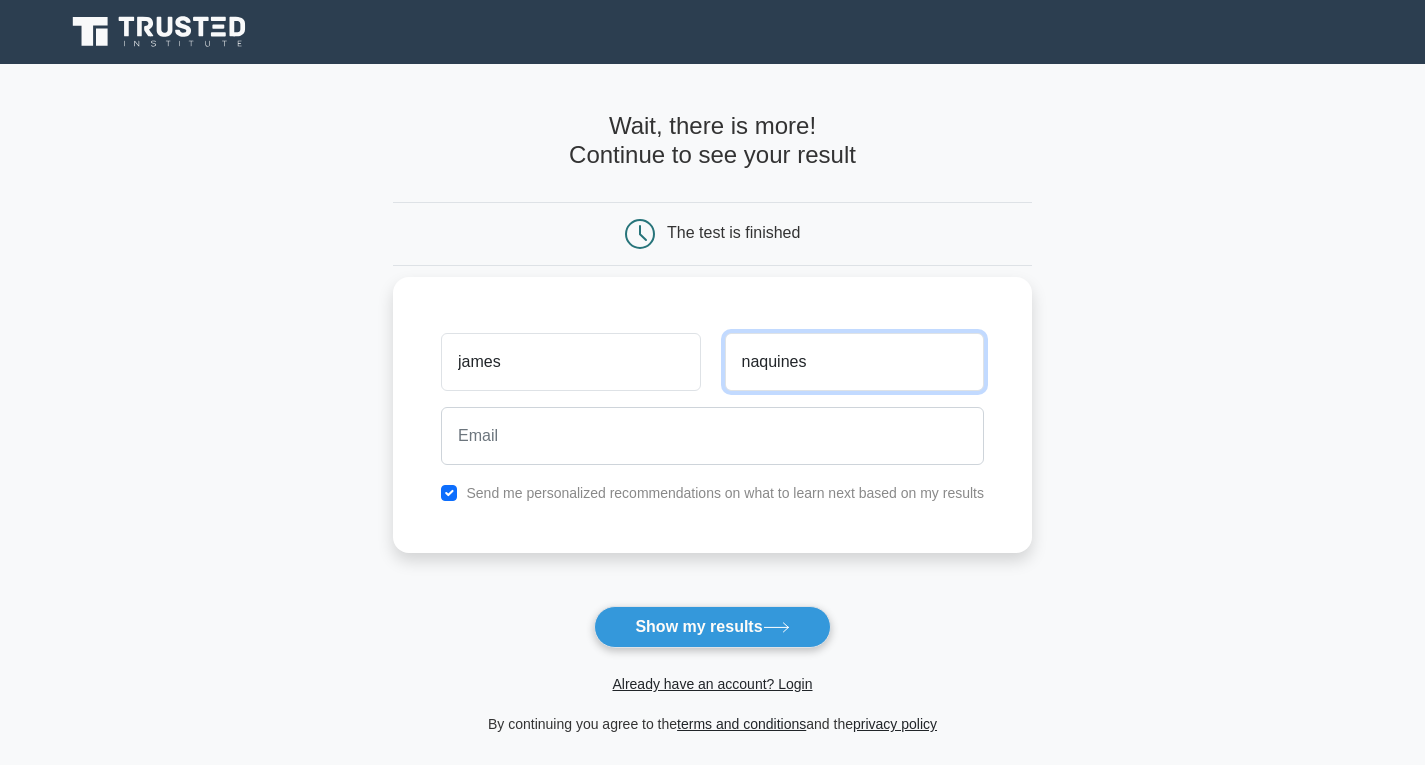 type on "naquines" 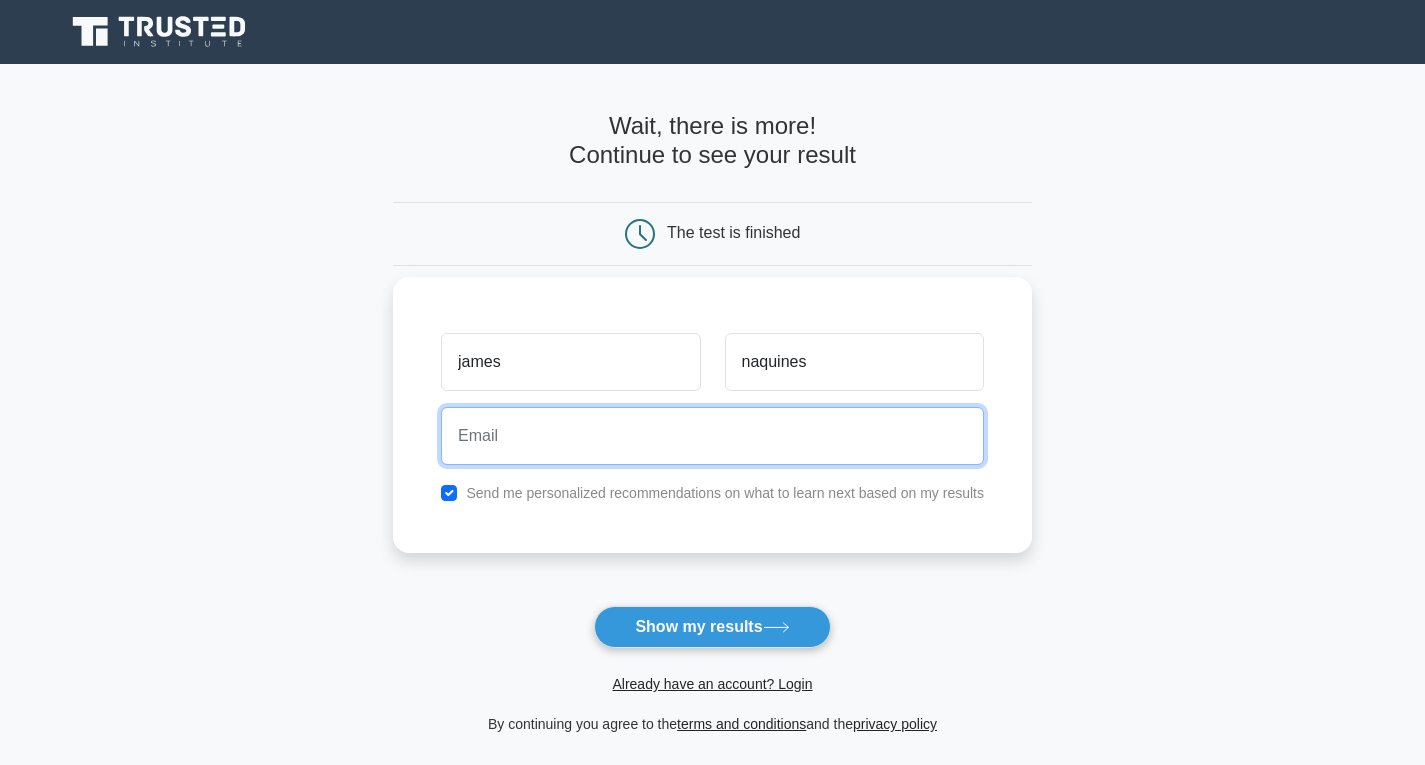 click at bounding box center (712, 436) 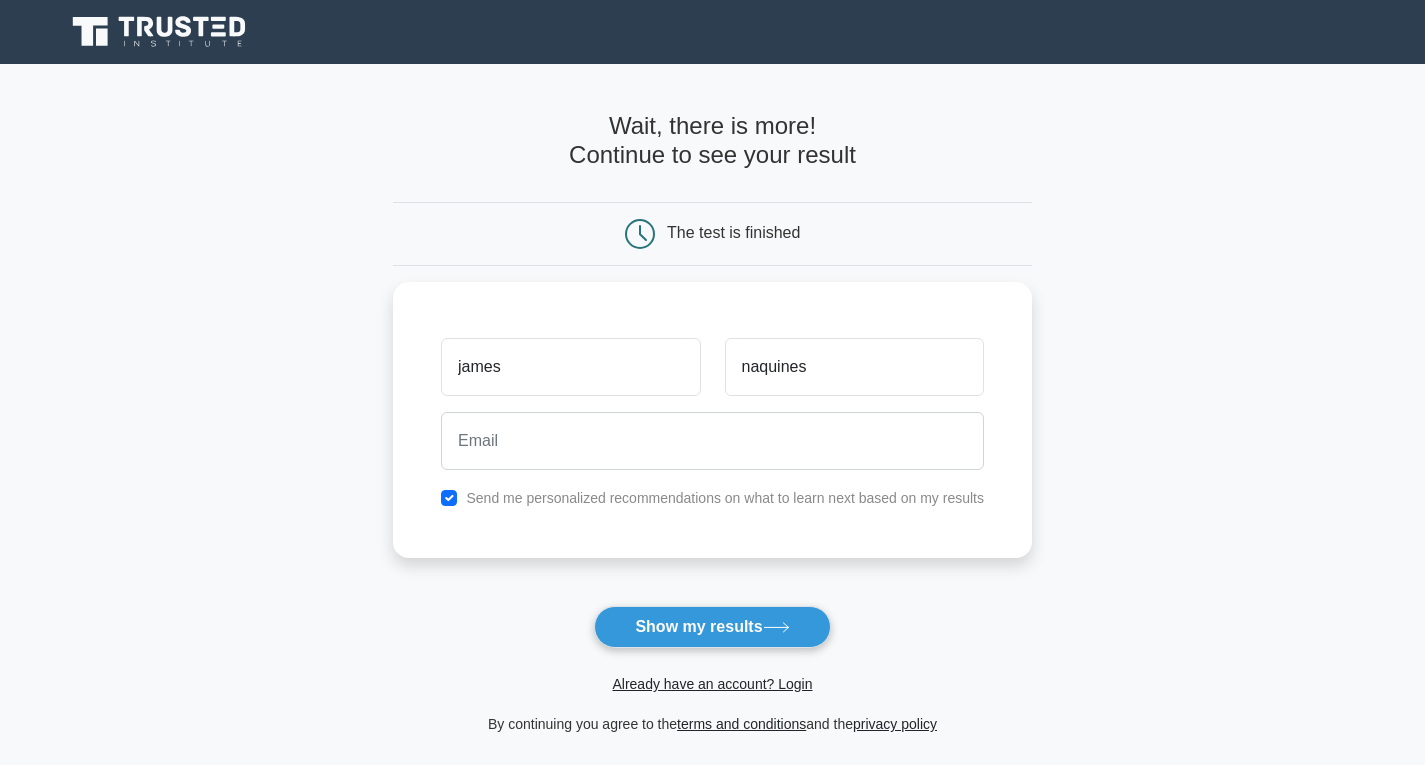 drag, startPoint x: 1053, startPoint y: 723, endPoint x: 1034, endPoint y: 712, distance: 21.954498 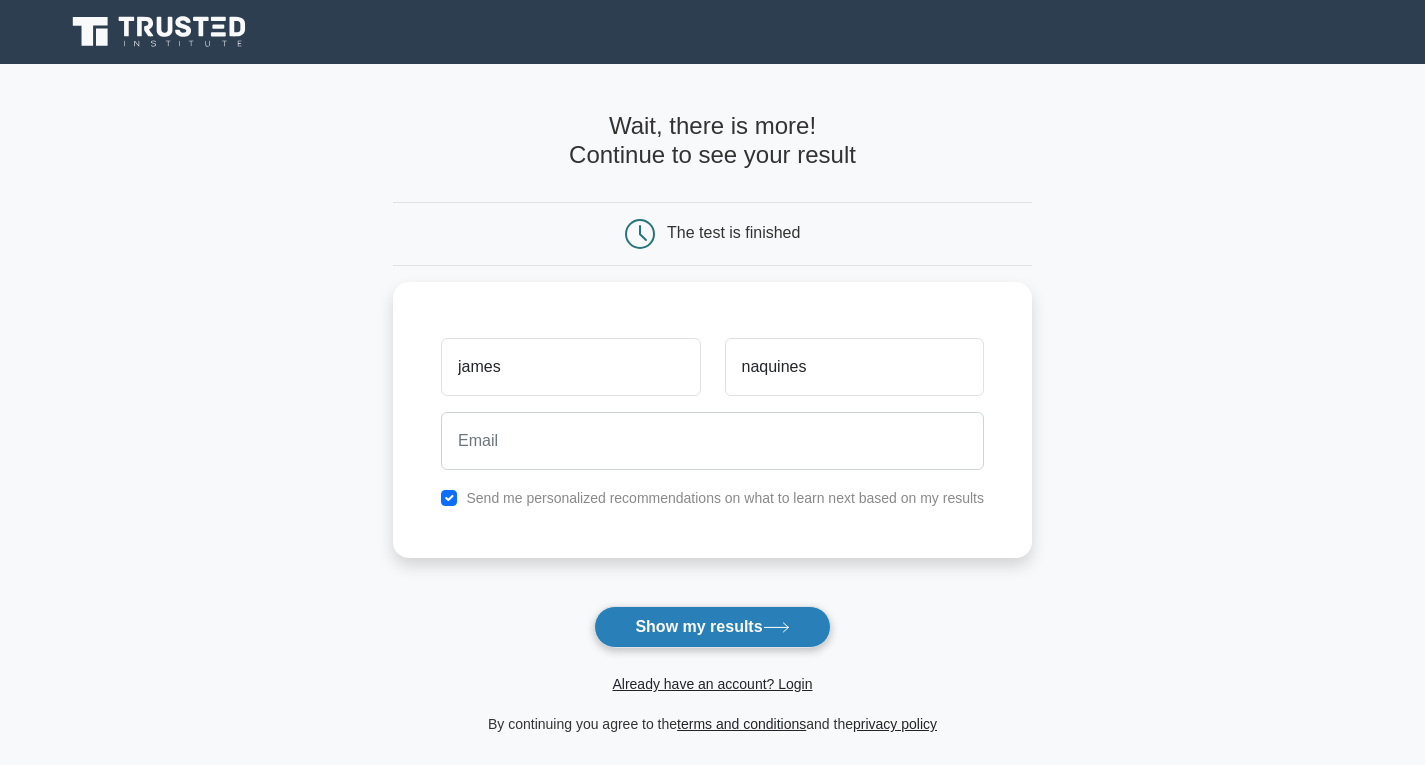 click on "Show my results" at bounding box center (712, 627) 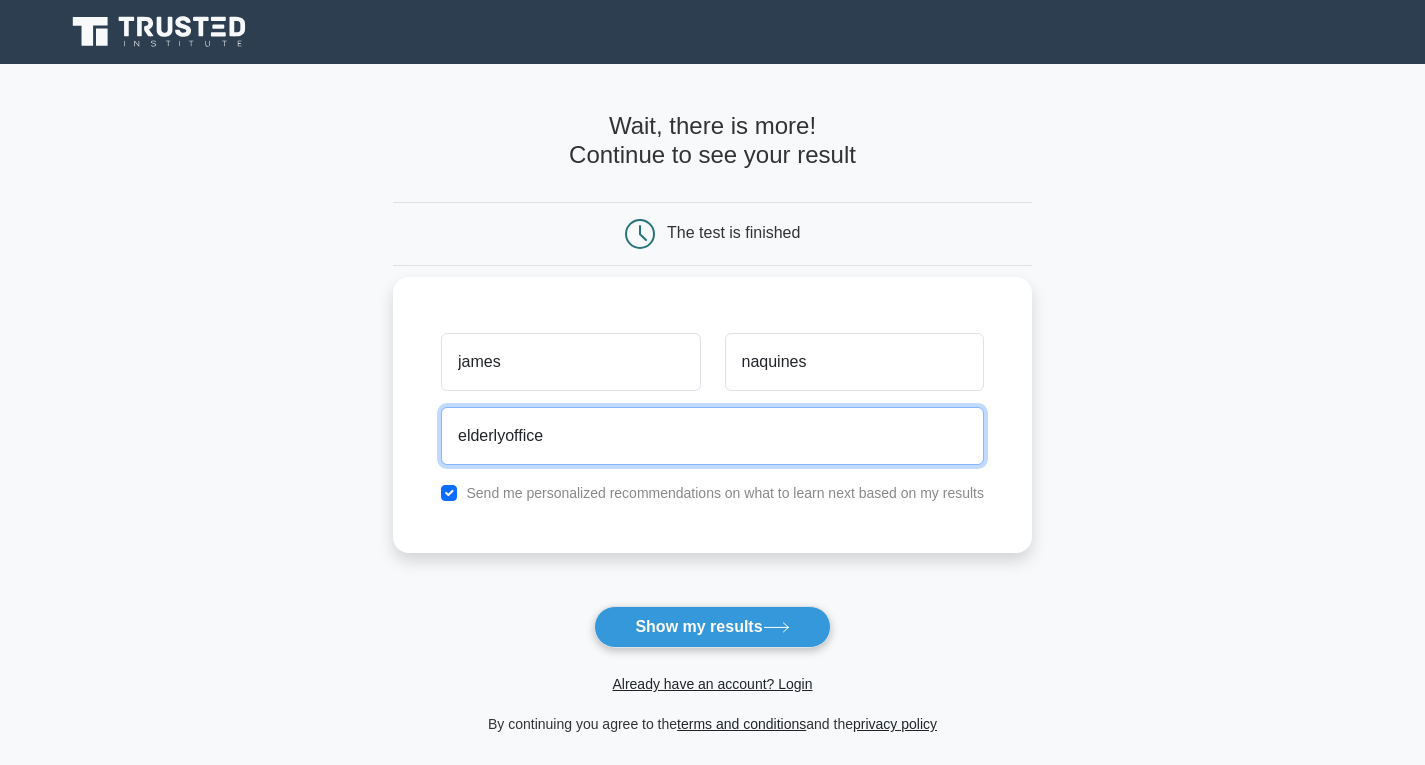 click on "Show my results" at bounding box center (712, 627) 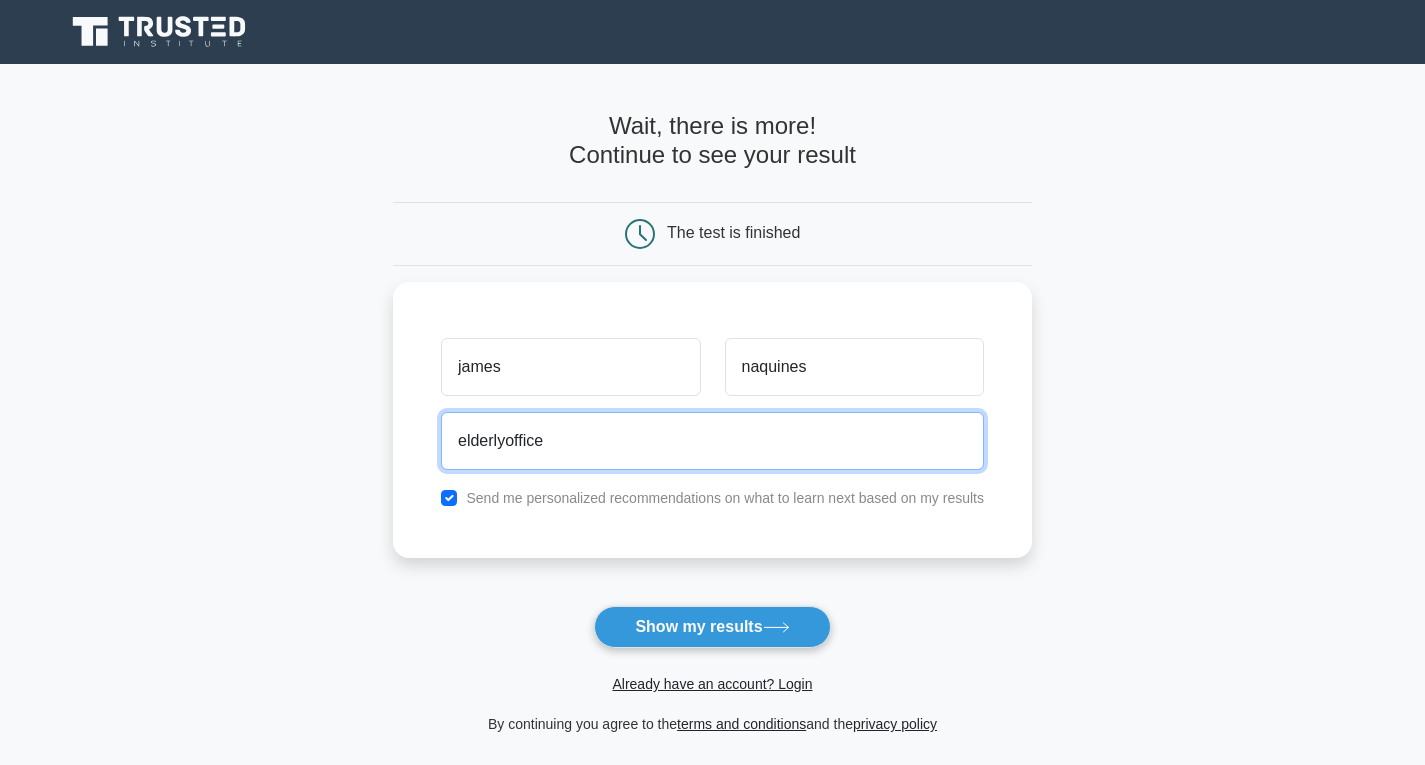 drag, startPoint x: 490, startPoint y: 437, endPoint x: 324, endPoint y: 443, distance: 166.1084 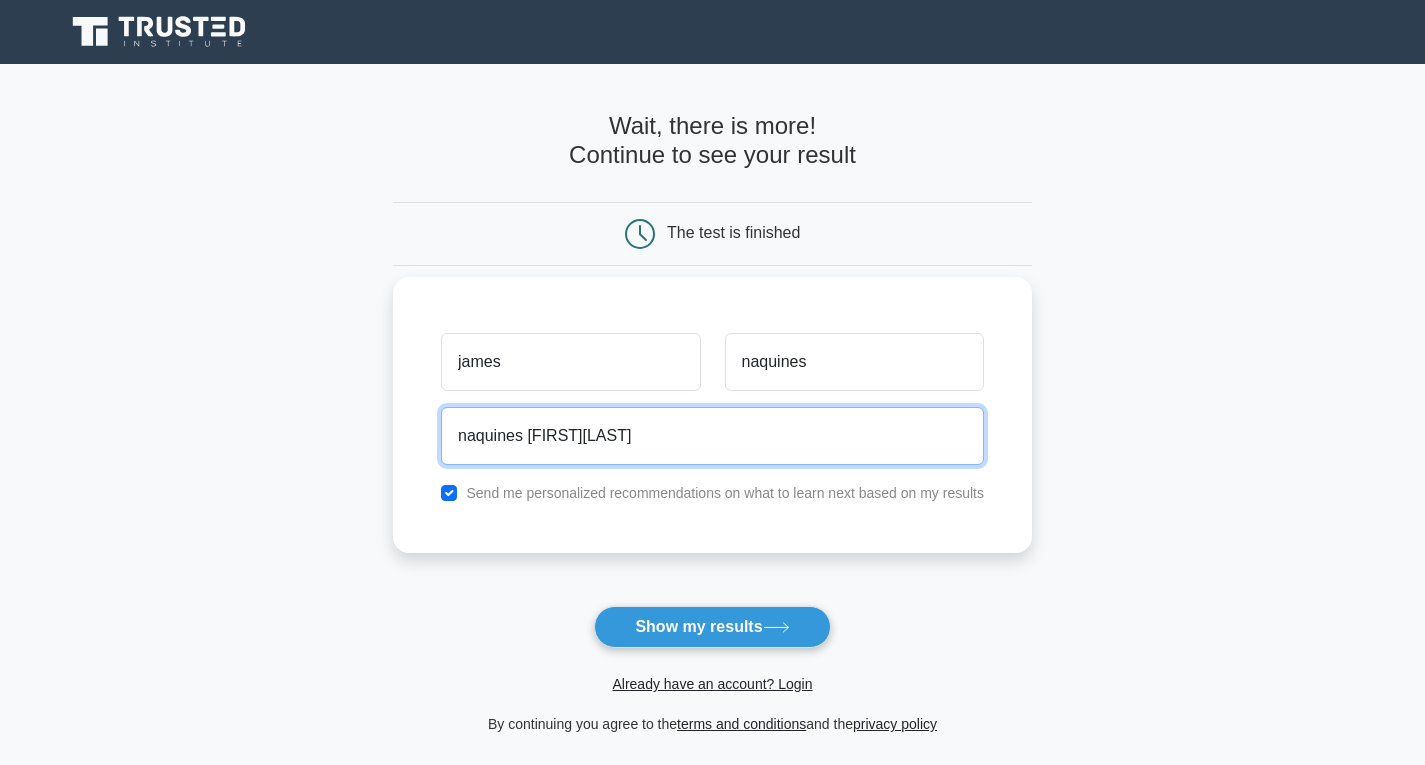 type on "naquinesjamesryan@gmail.com" 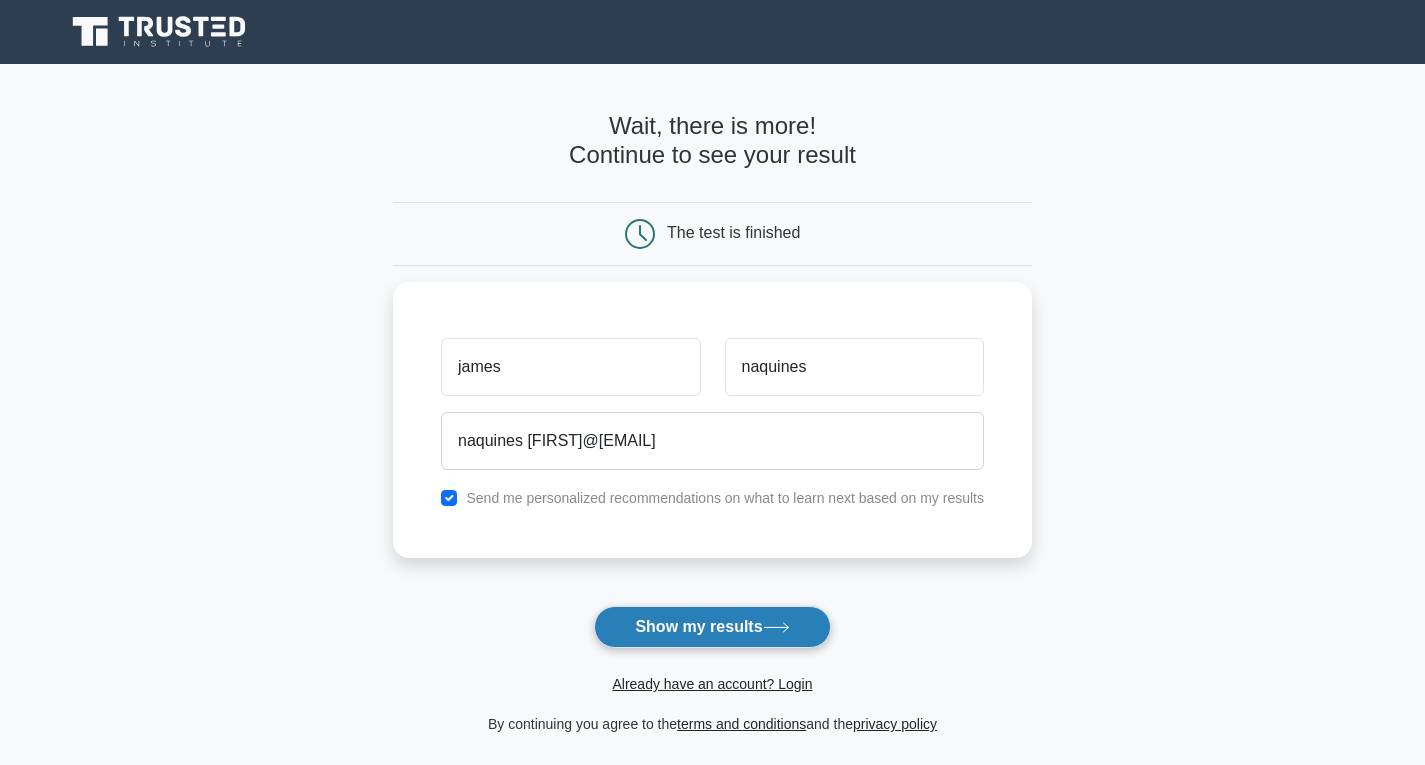 click on "Show my results" at bounding box center (712, 627) 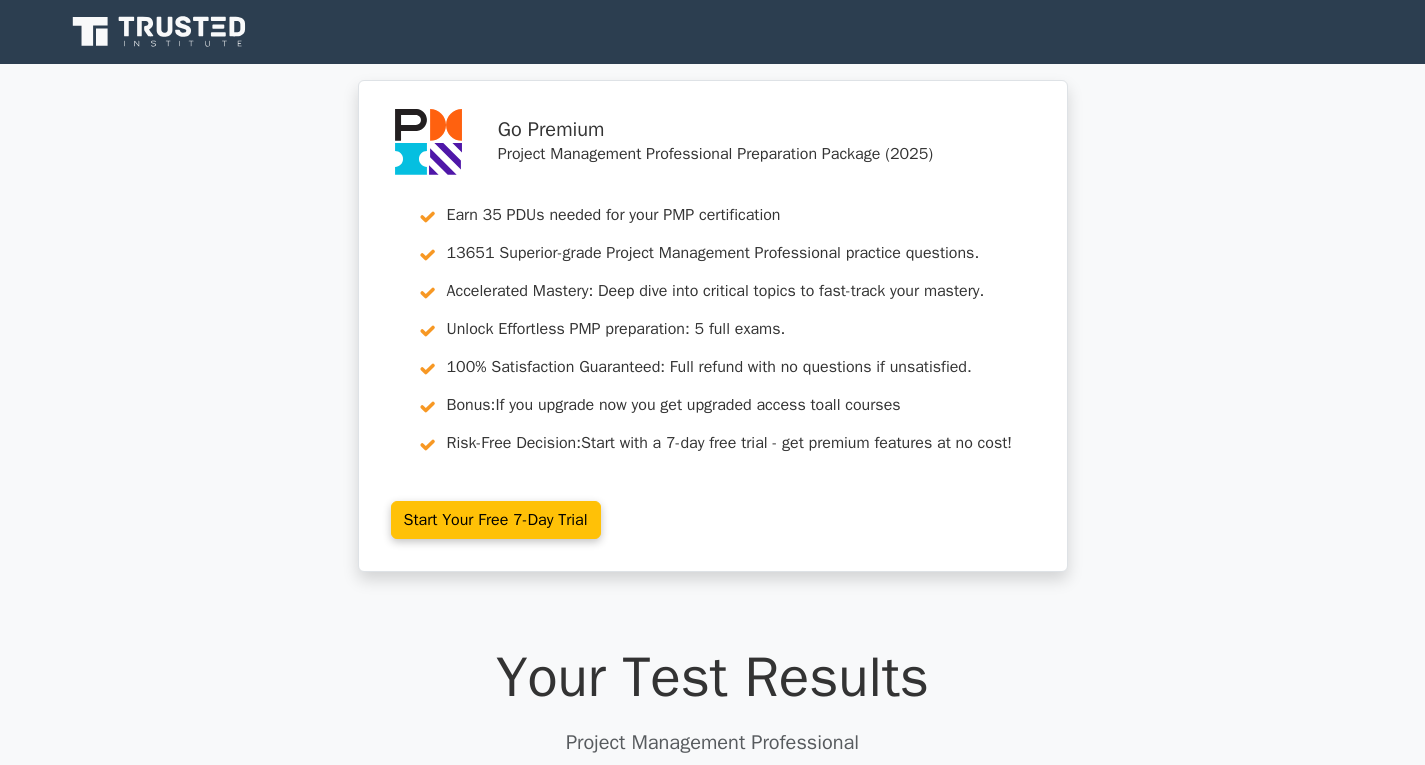 scroll, scrollTop: 0, scrollLeft: 0, axis: both 